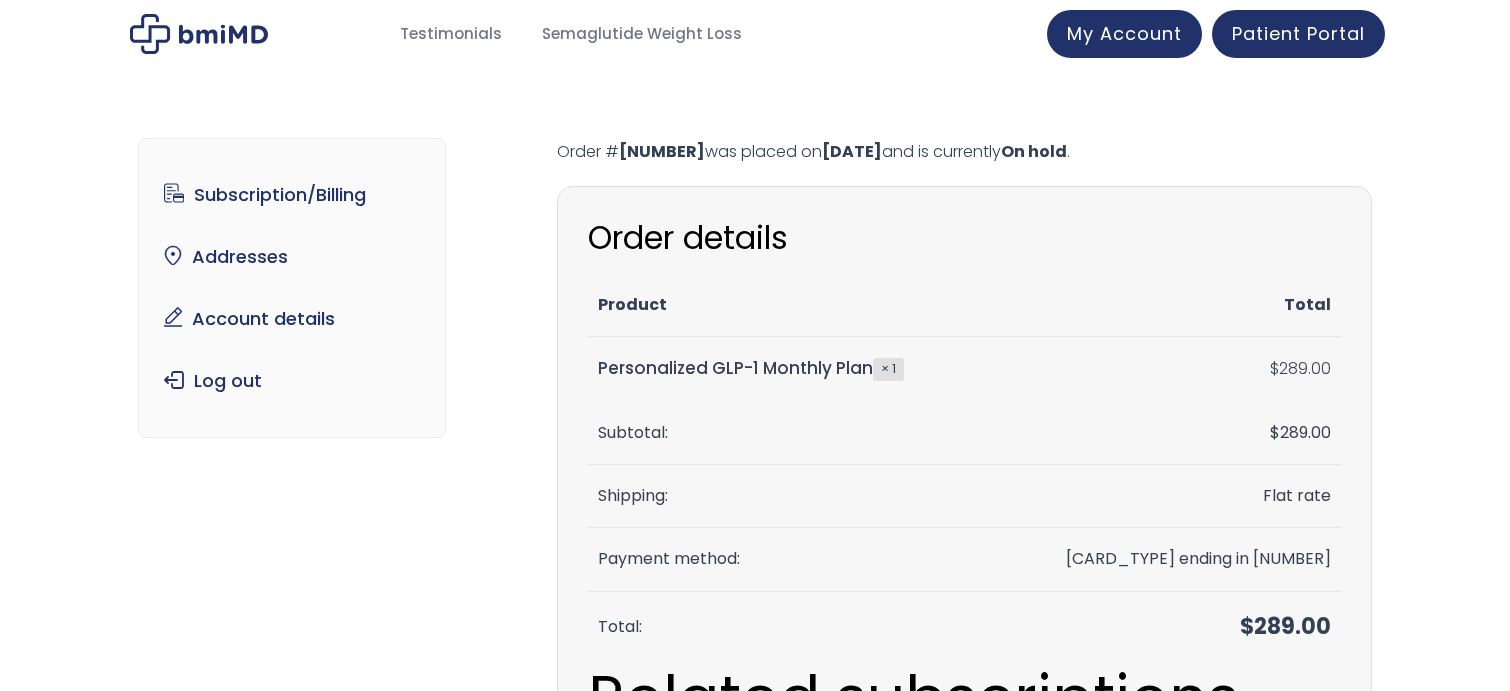 scroll, scrollTop: 0, scrollLeft: 0, axis: both 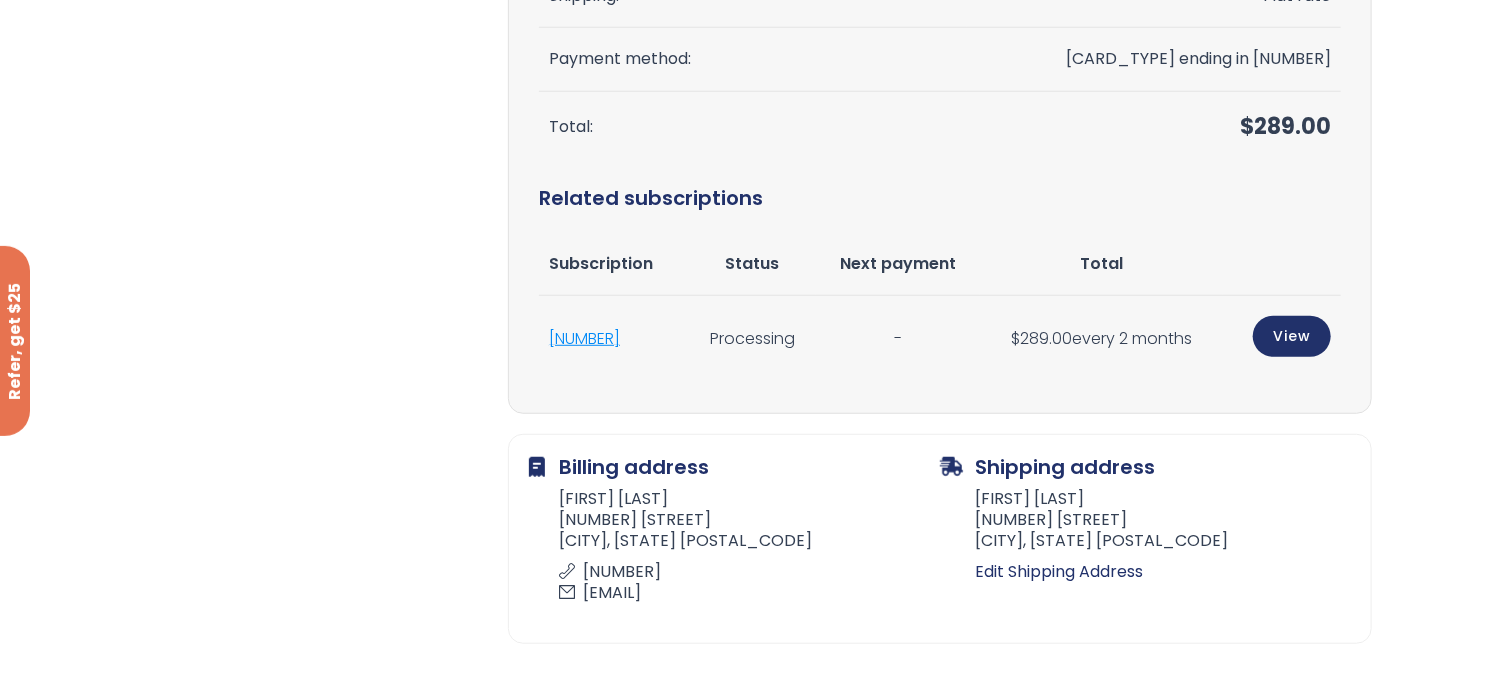 click on "#1315881" at bounding box center [584, 338] 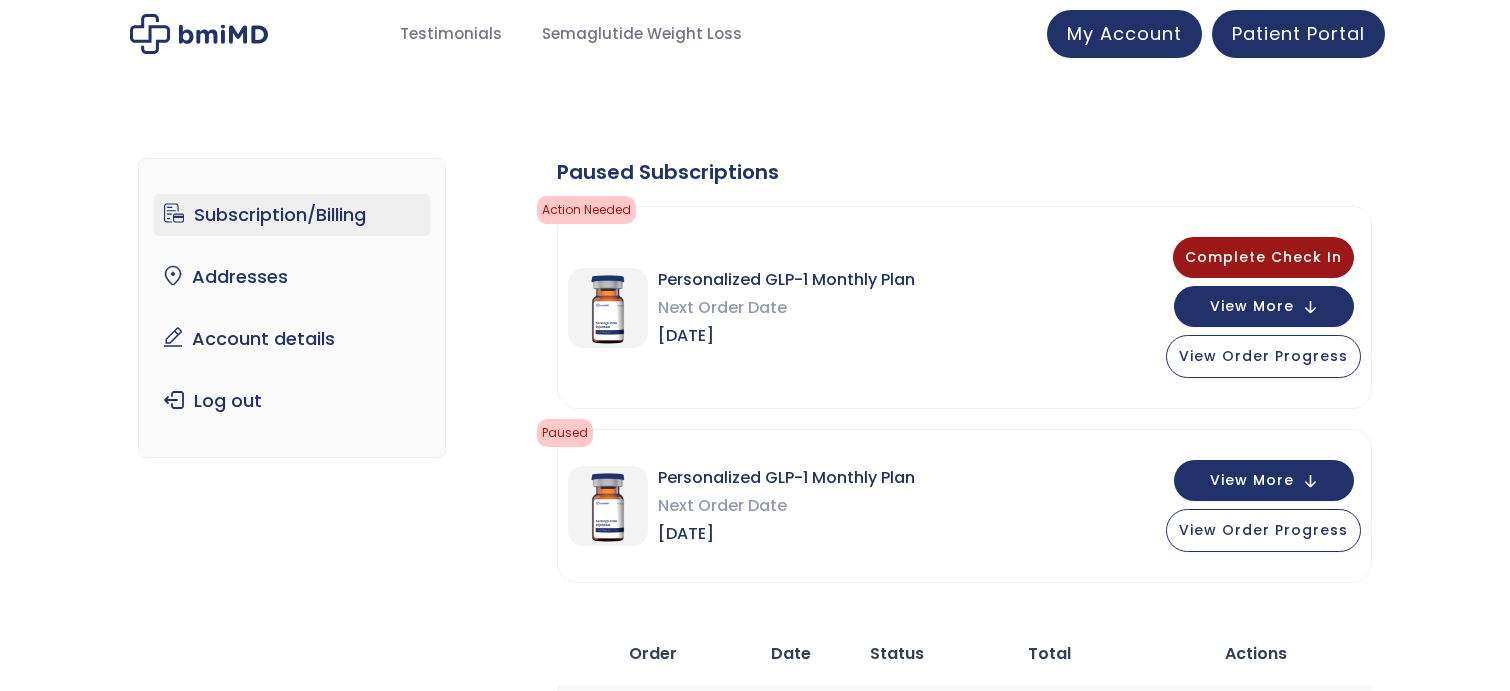 scroll, scrollTop: 0, scrollLeft: 0, axis: both 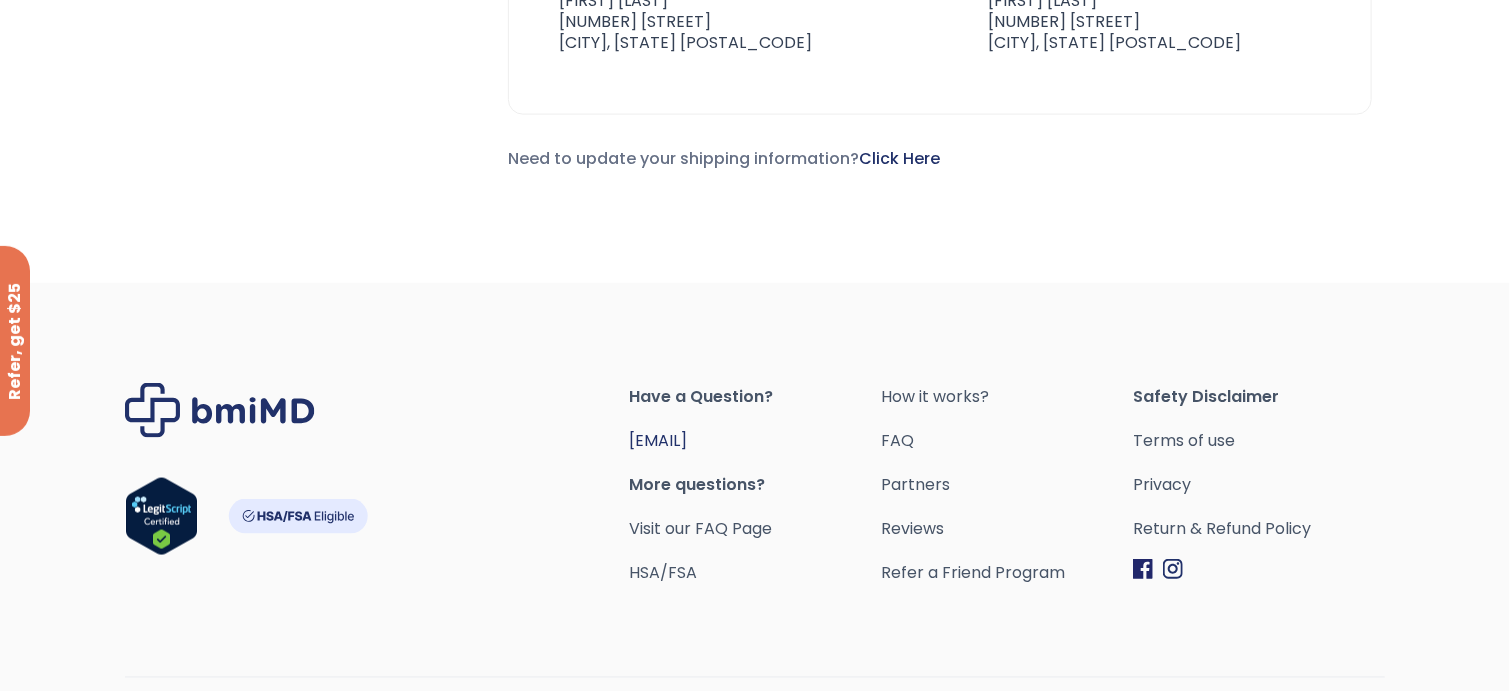 click on "[EMAIL]" at bounding box center (658, 440) 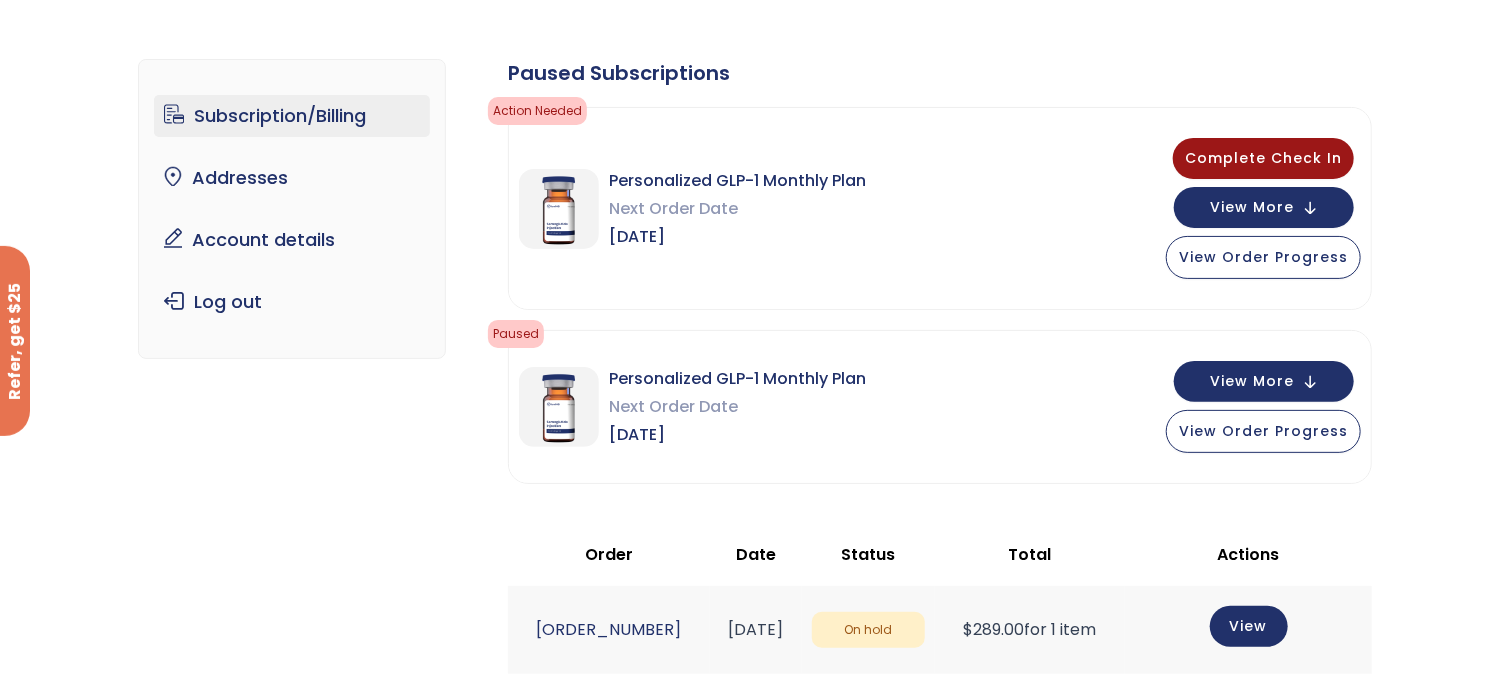 scroll, scrollTop: 0, scrollLeft: 0, axis: both 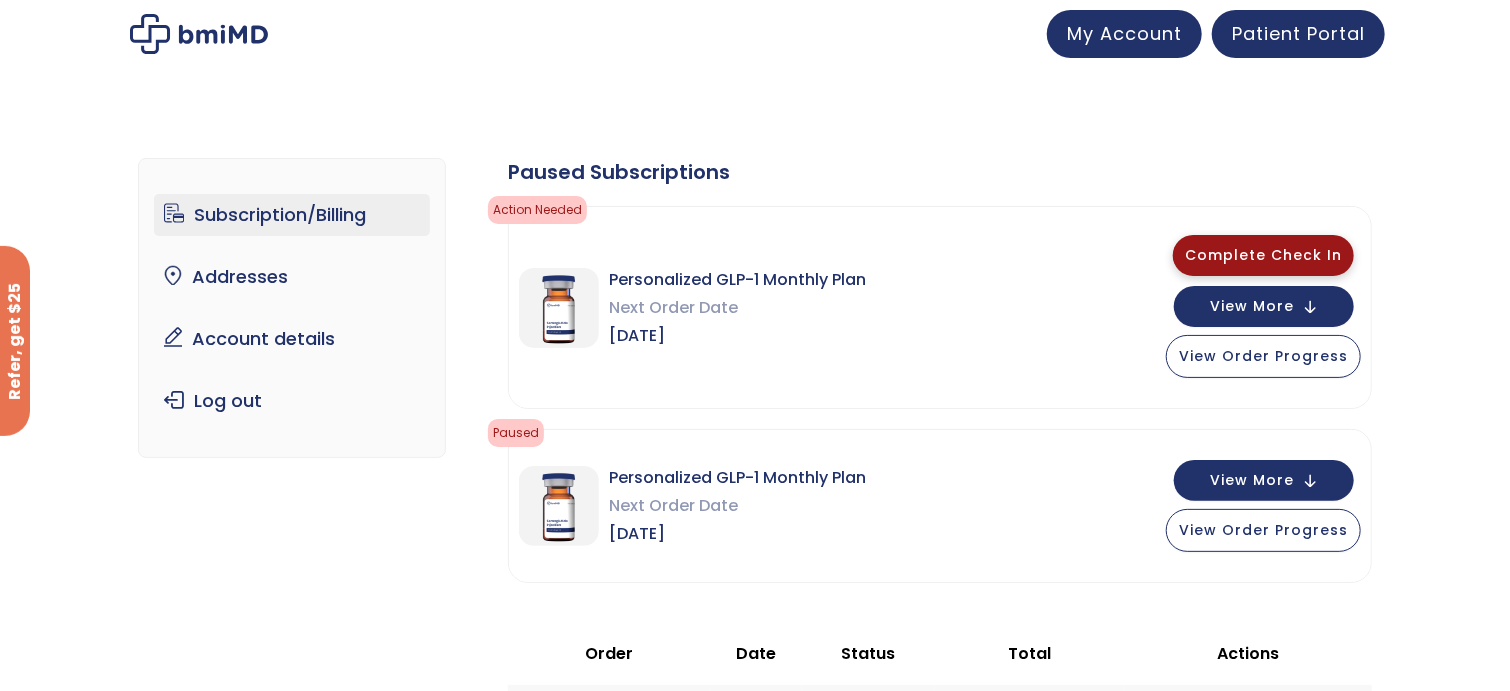 click on "Complete Check In" at bounding box center (1263, 255) 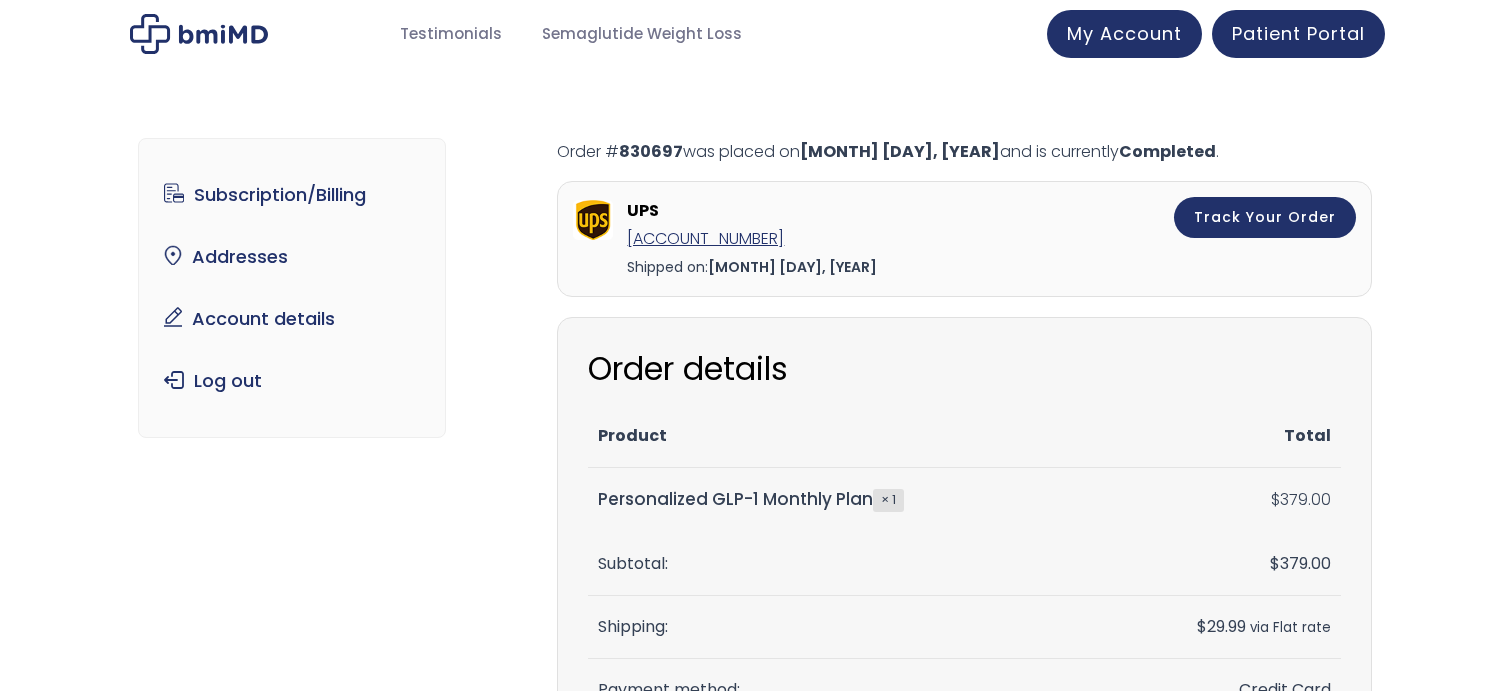 scroll, scrollTop: 0, scrollLeft: 0, axis: both 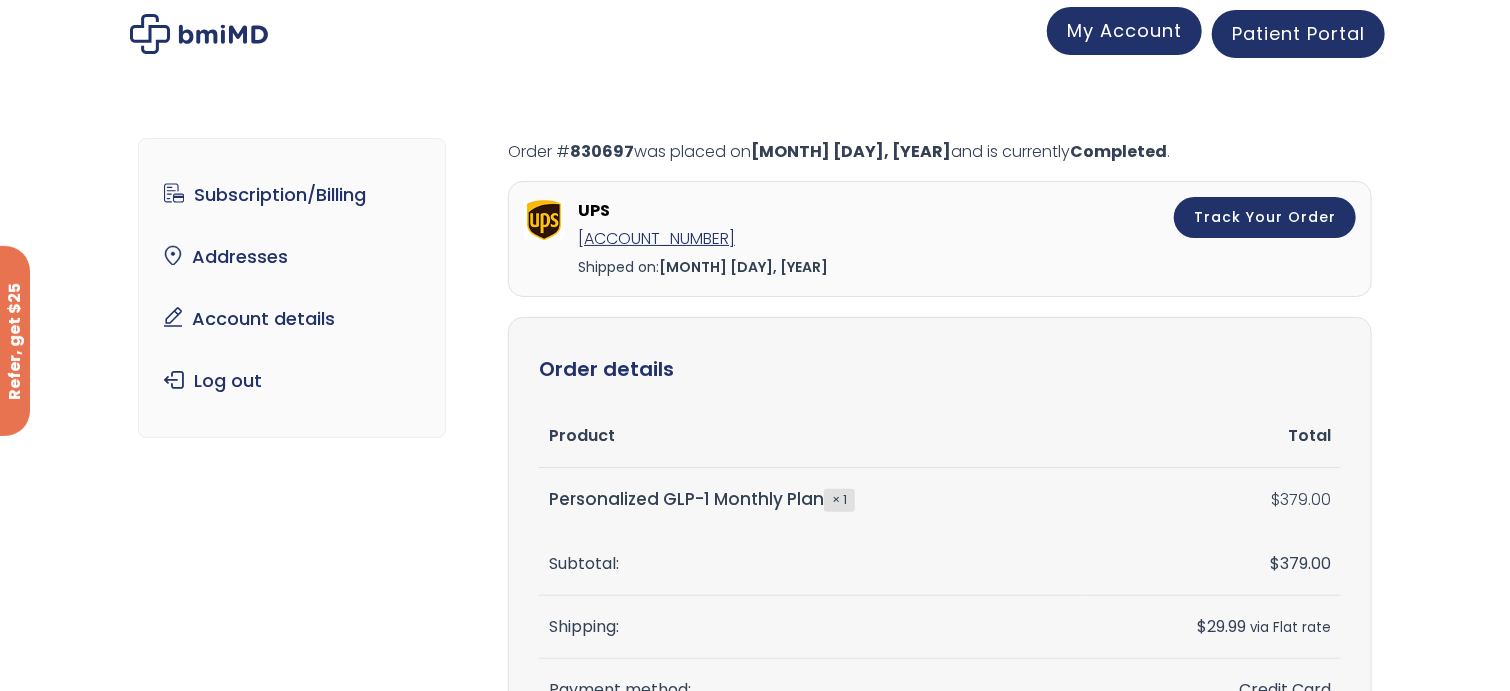 click on "My Account" at bounding box center (1124, 30) 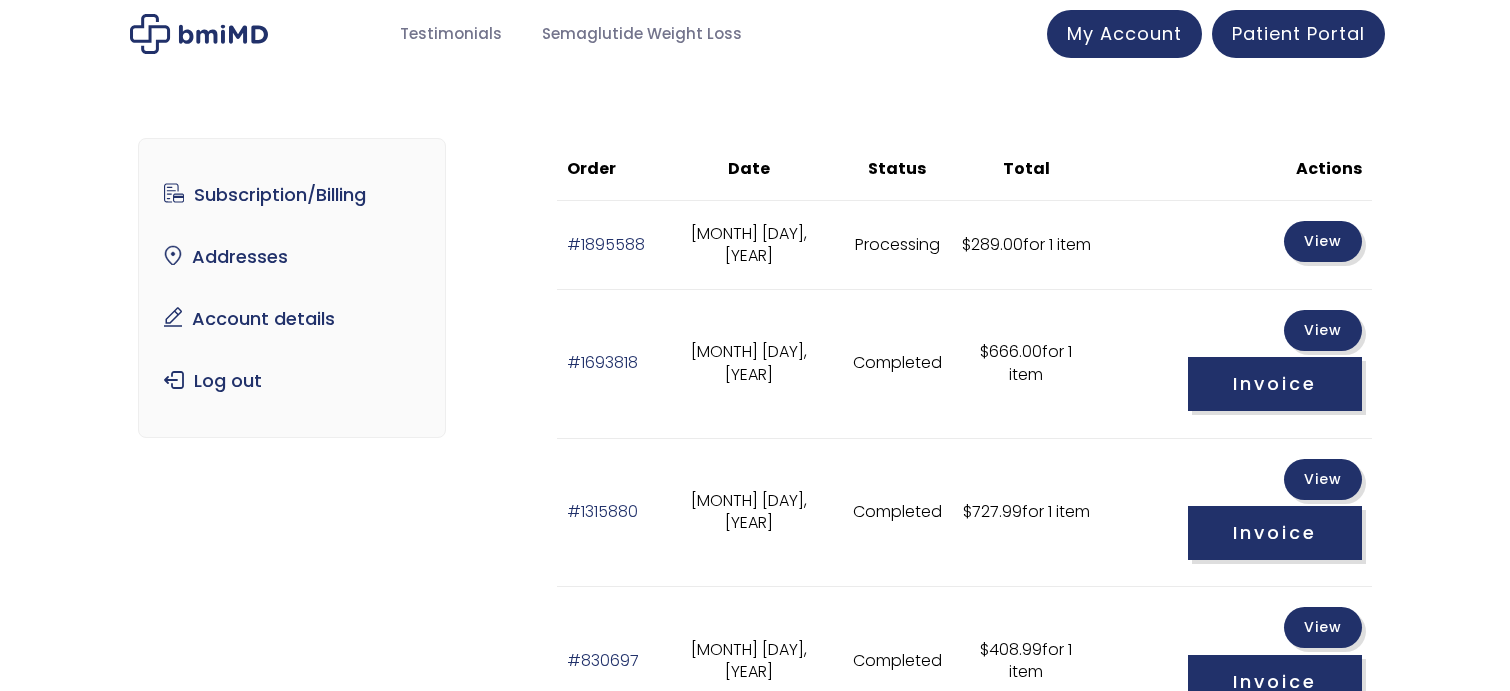 scroll, scrollTop: 0, scrollLeft: 0, axis: both 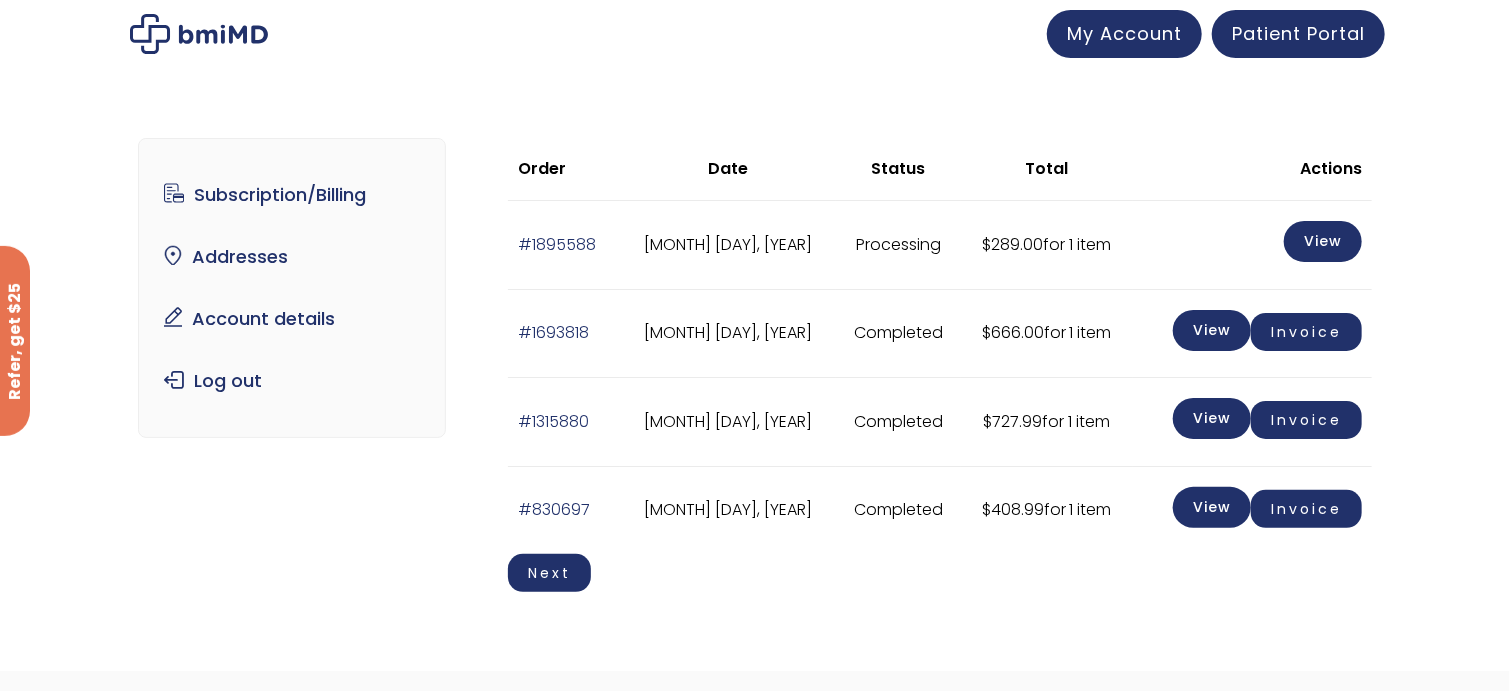 click on "Invoice" at bounding box center (1306, 420) 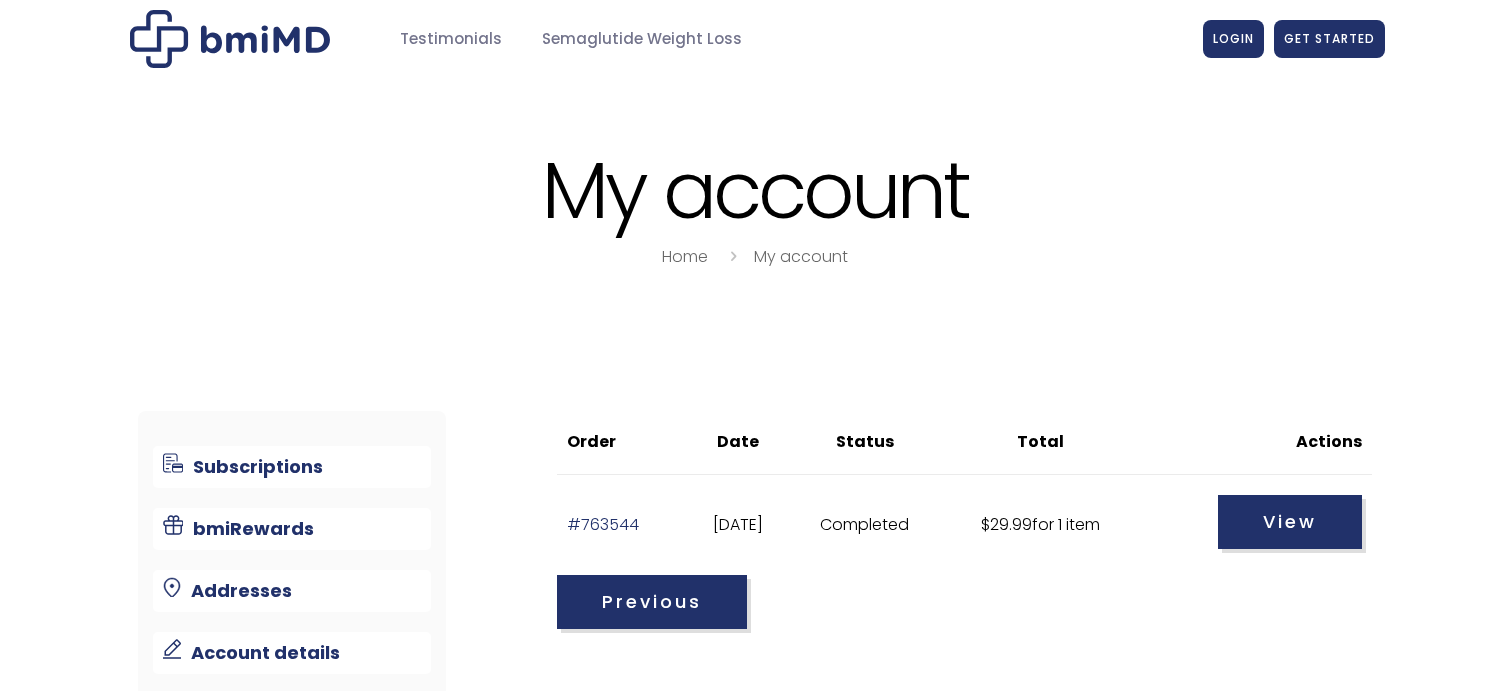 scroll, scrollTop: 0, scrollLeft: 0, axis: both 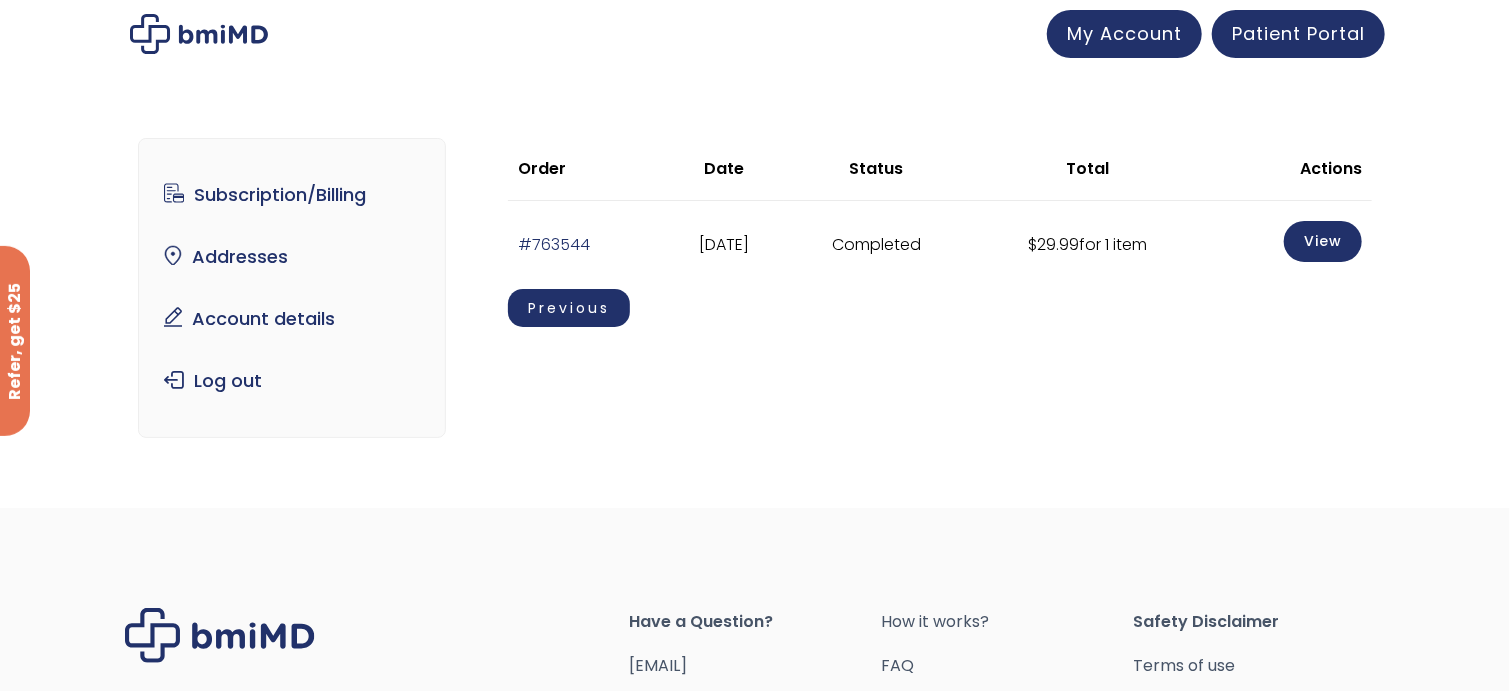 click on "Previous" 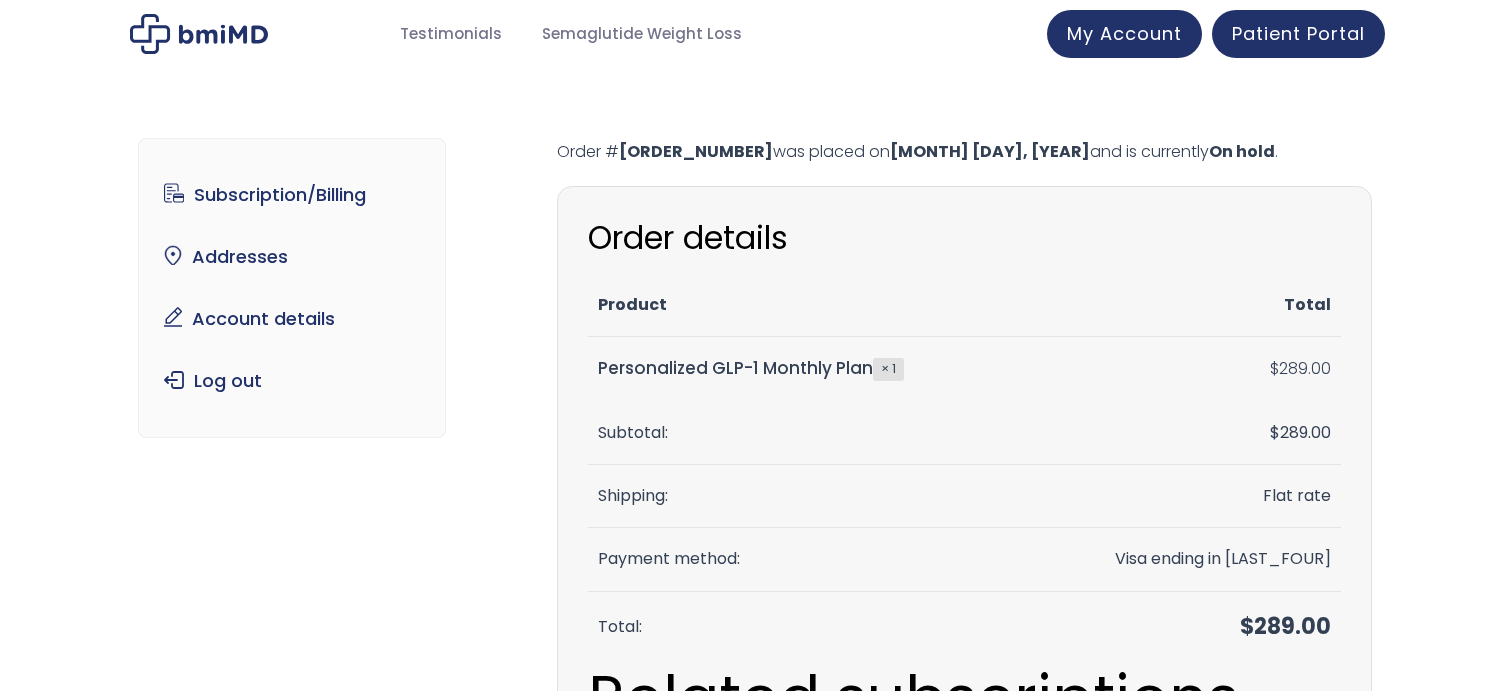 scroll, scrollTop: 0, scrollLeft: 0, axis: both 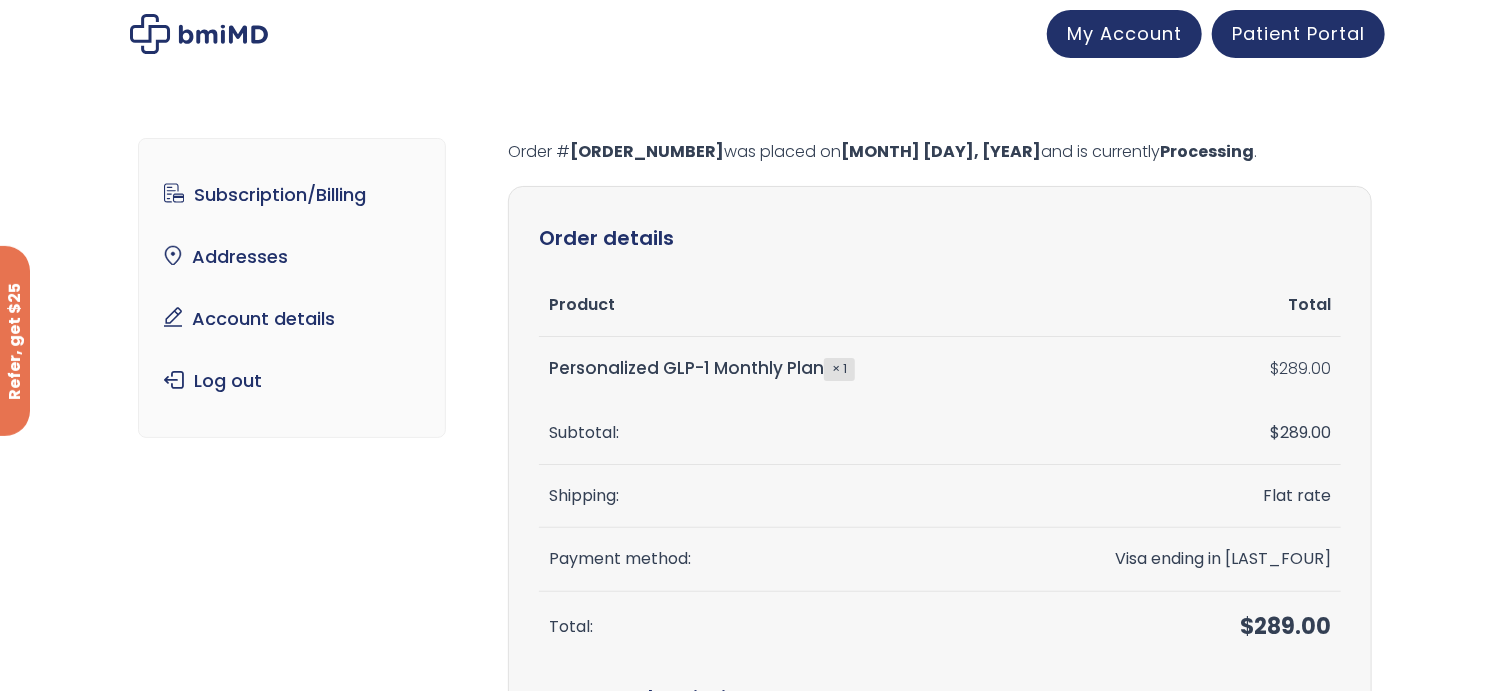 click on "Order # [ORDER_NUMBER] was placed on [MONTH] [DAY], [YEAR] and is currently Processing.
Order details
Product
Total
Personalized GLP-1 Monthly Plan  ×
$ [PRICE]
Subtotal:
$ [PRICE]
Shipping:
Flat rate
Payment method:
Visa ending in [LAST_FOUR]
Total:
$ [PRICE]
Related subscriptions
Subscription
Status
Next payment
Total" at bounding box center (755, 661) 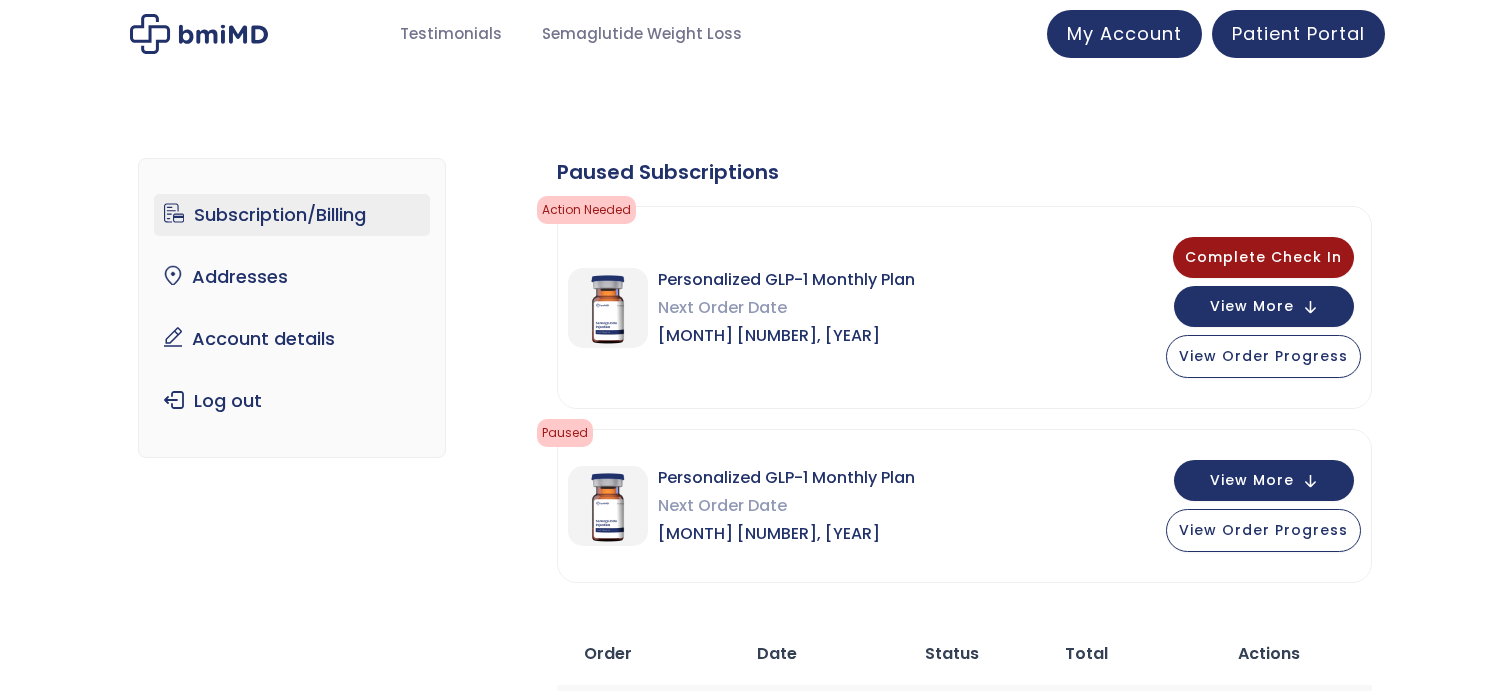 scroll, scrollTop: 0, scrollLeft: 0, axis: both 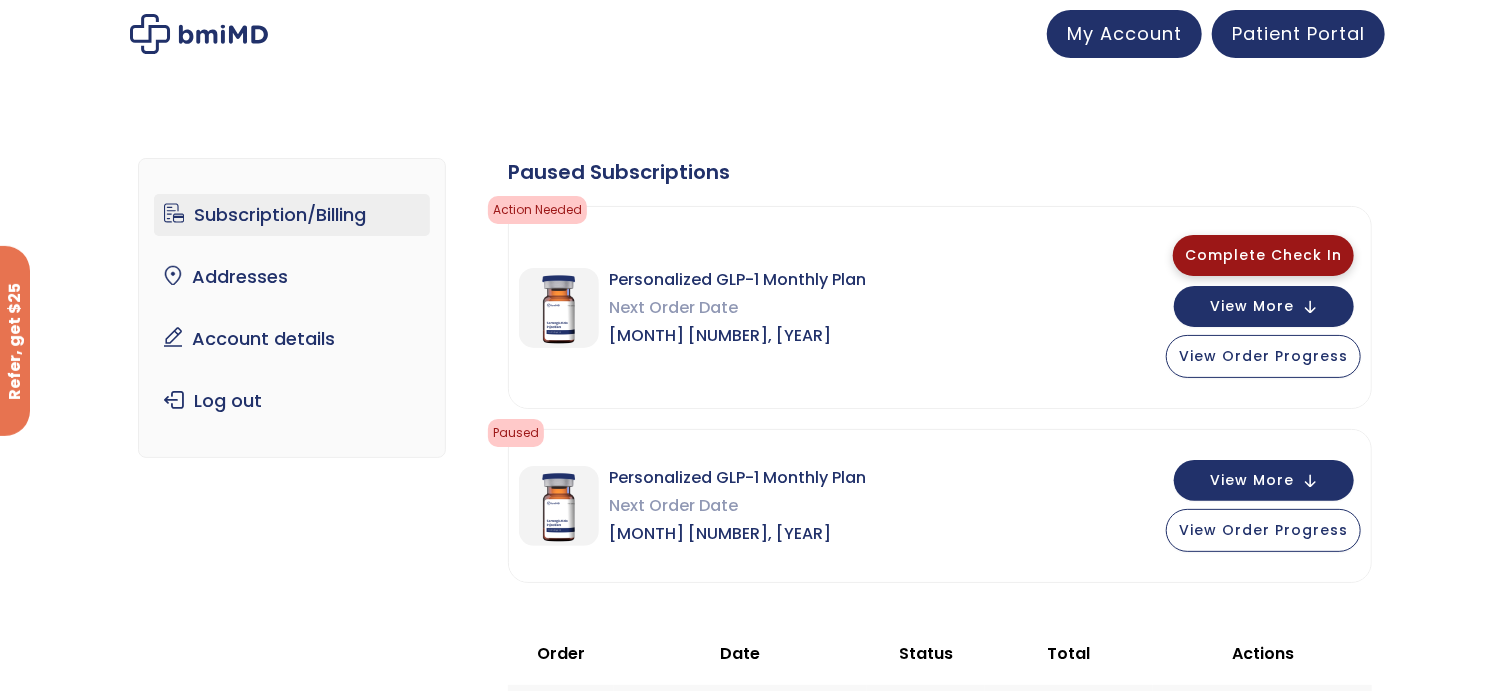 click on "Complete Check In" at bounding box center [1263, 255] 